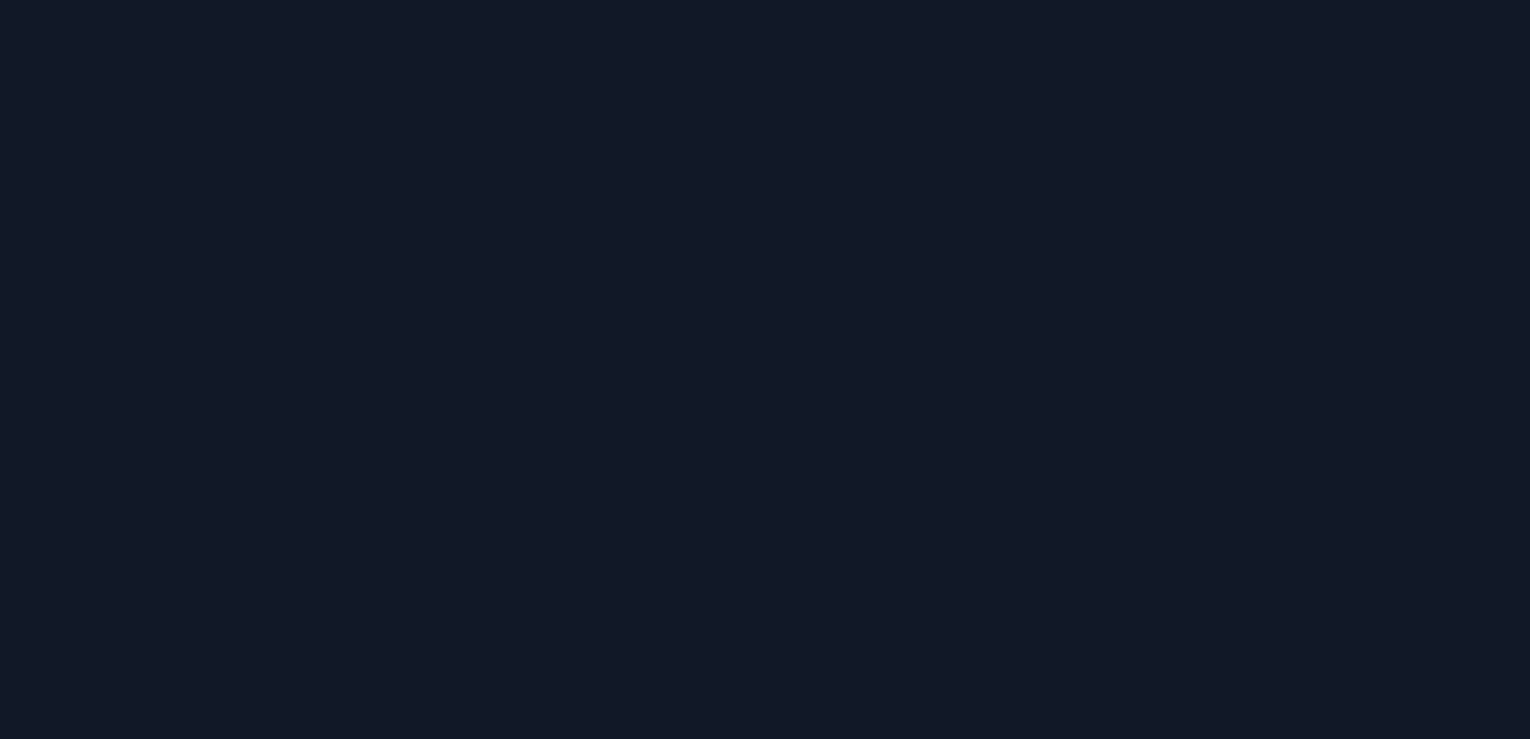 scroll, scrollTop: 0, scrollLeft: 0, axis: both 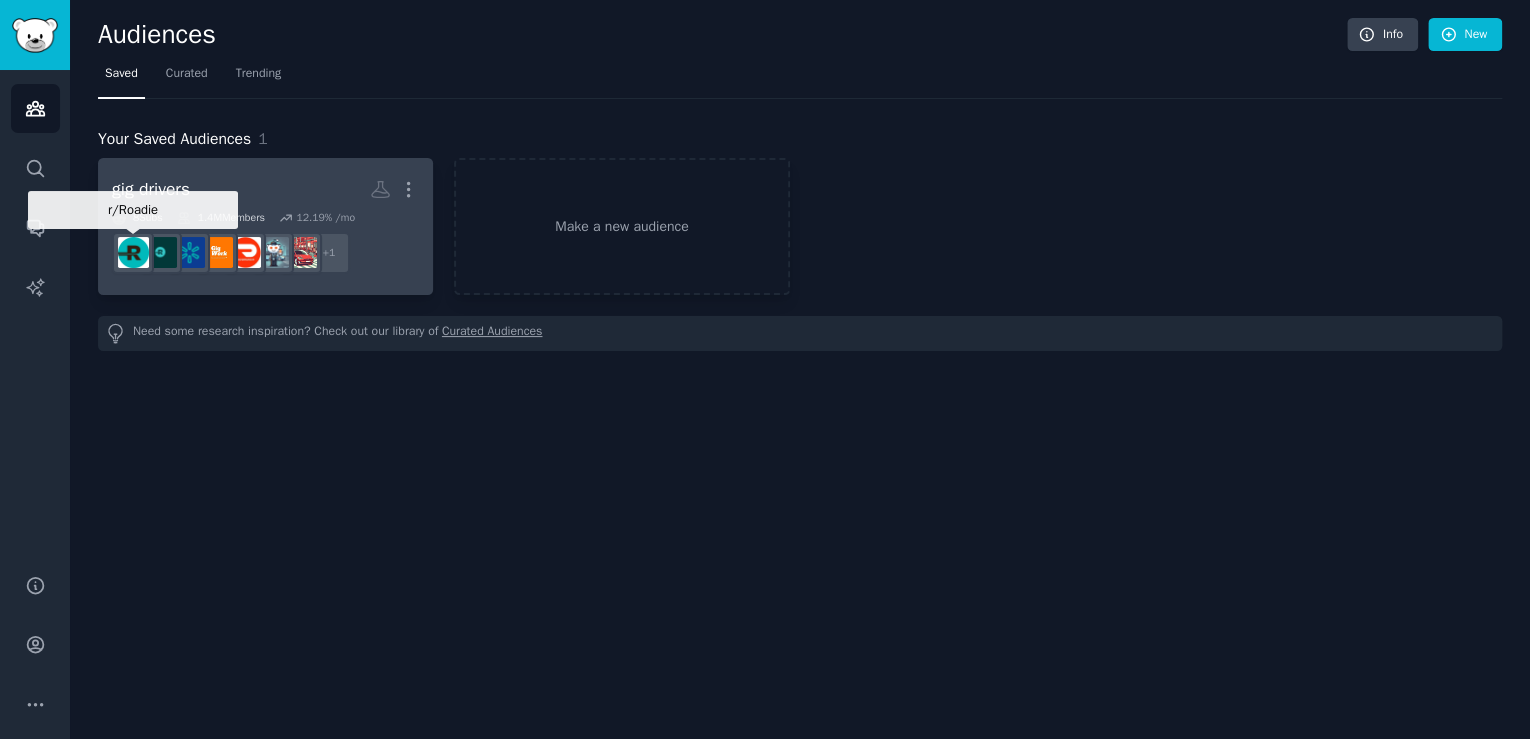 click at bounding box center (133, 252) 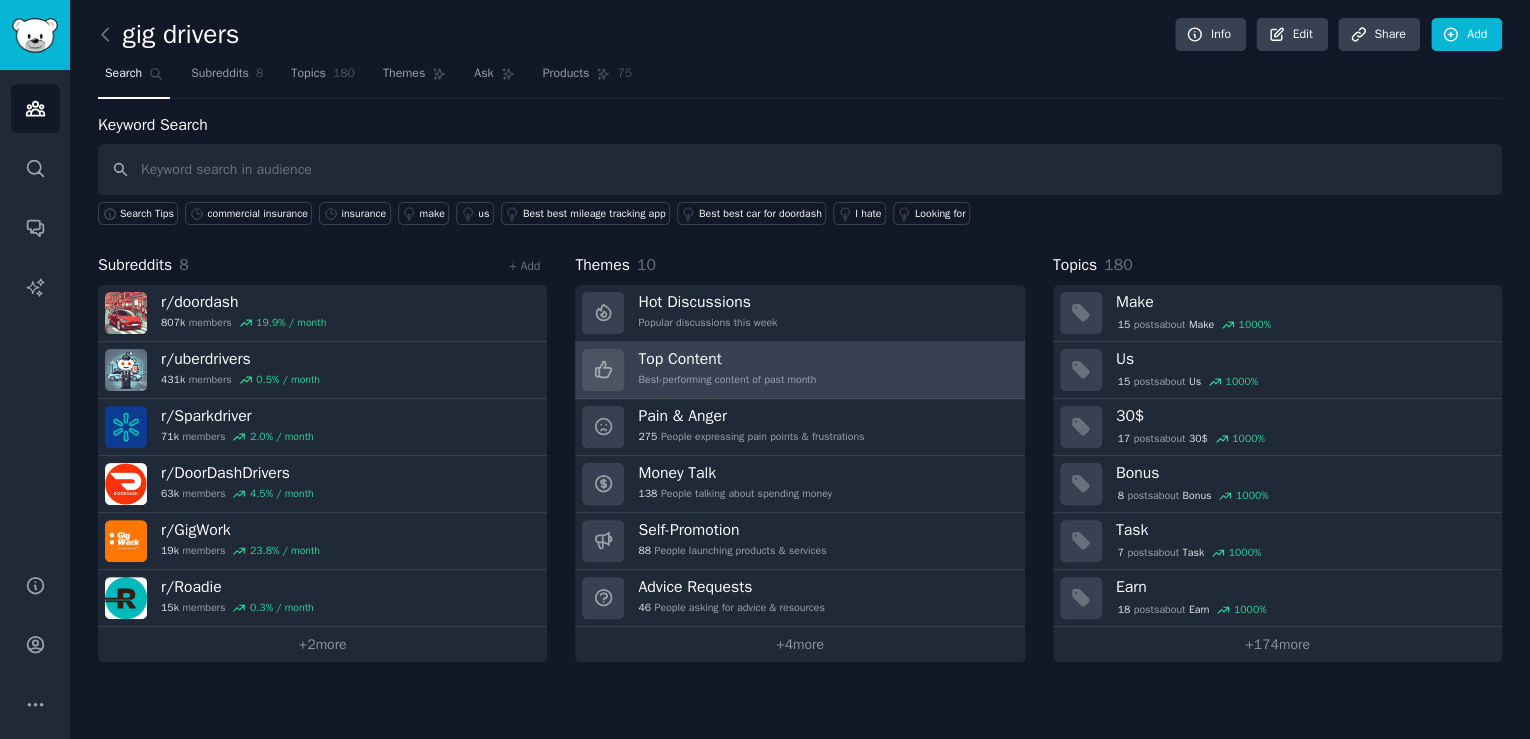 click on "Top Content Best-performing content of past month" at bounding box center (727, 370) 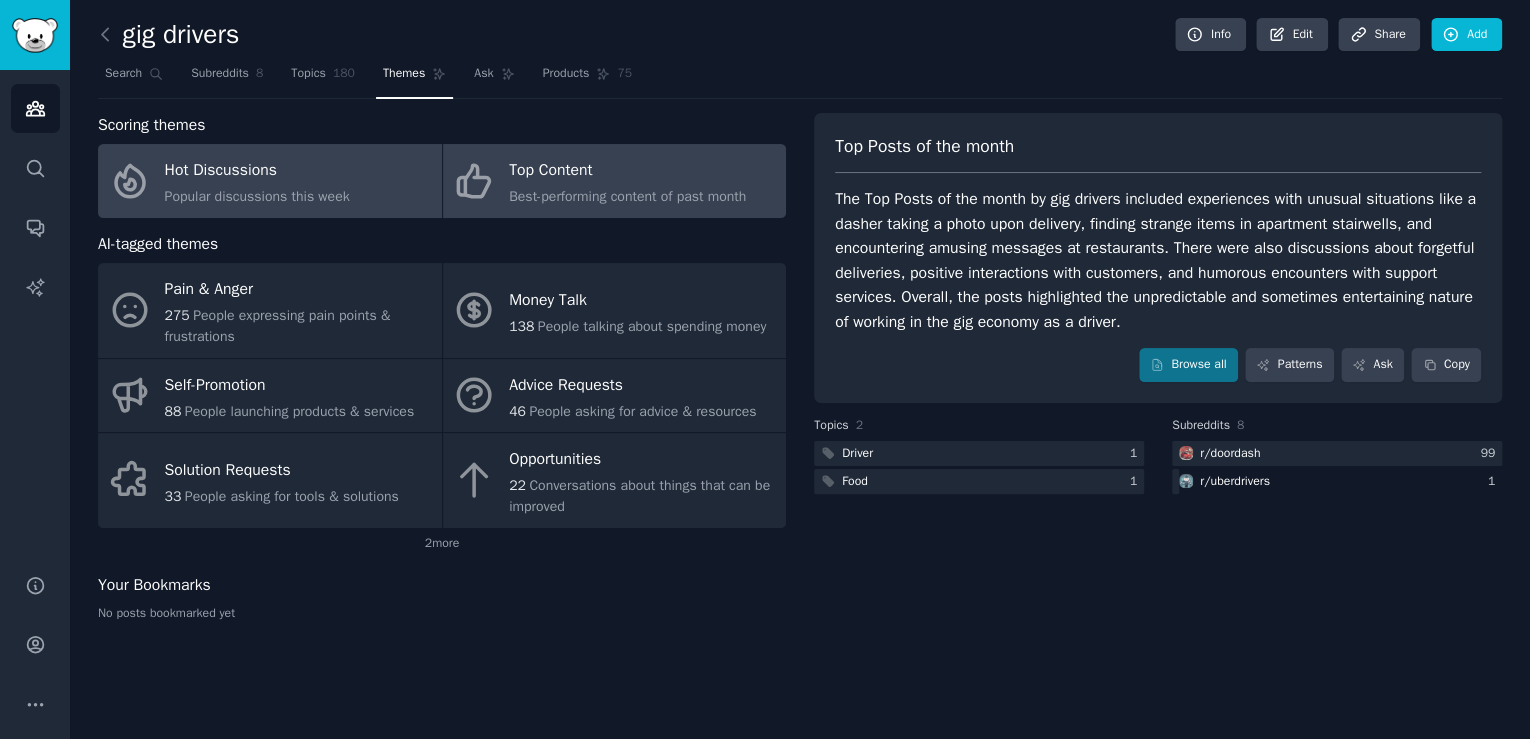 click on "Popular discussions this week" 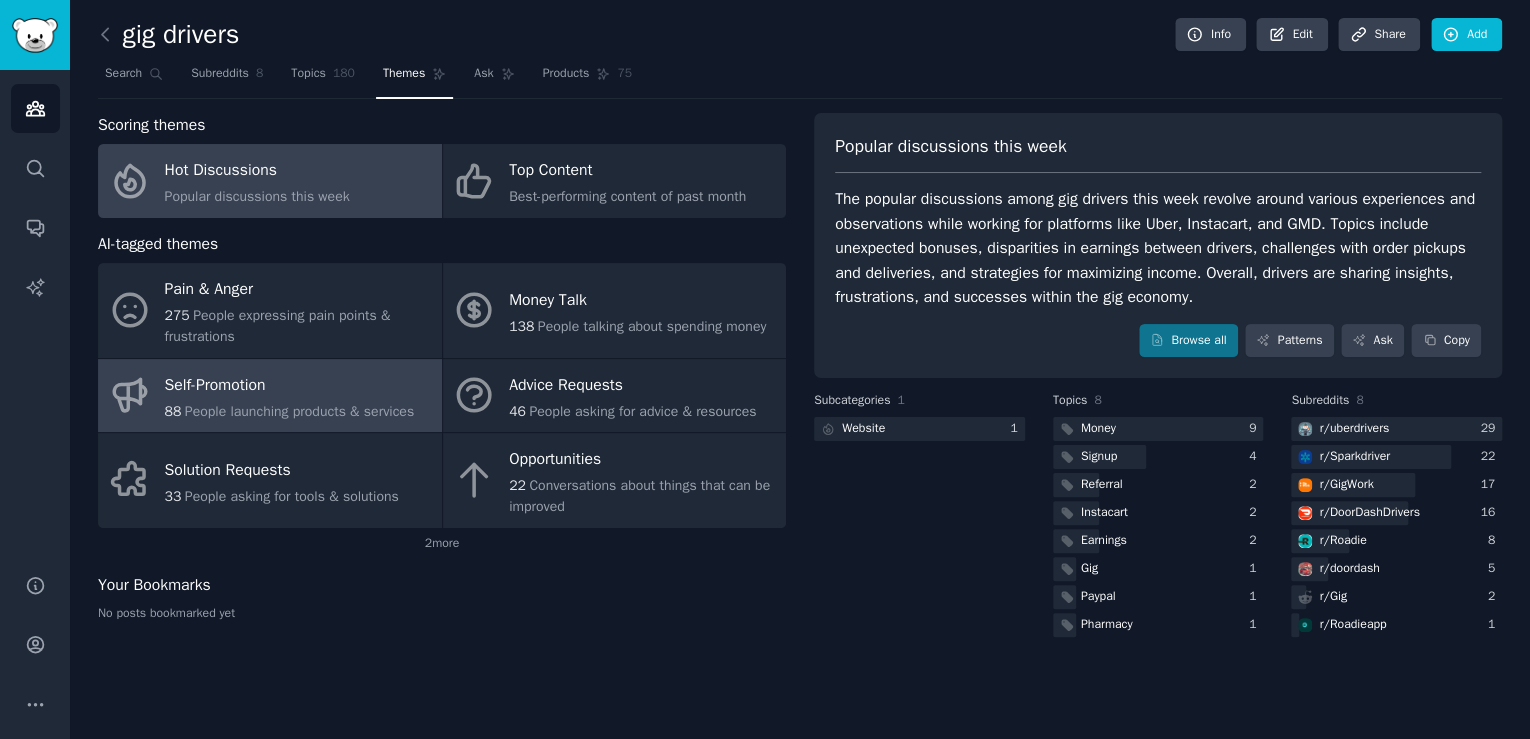 click on "People launching products & services" at bounding box center (299, 411) 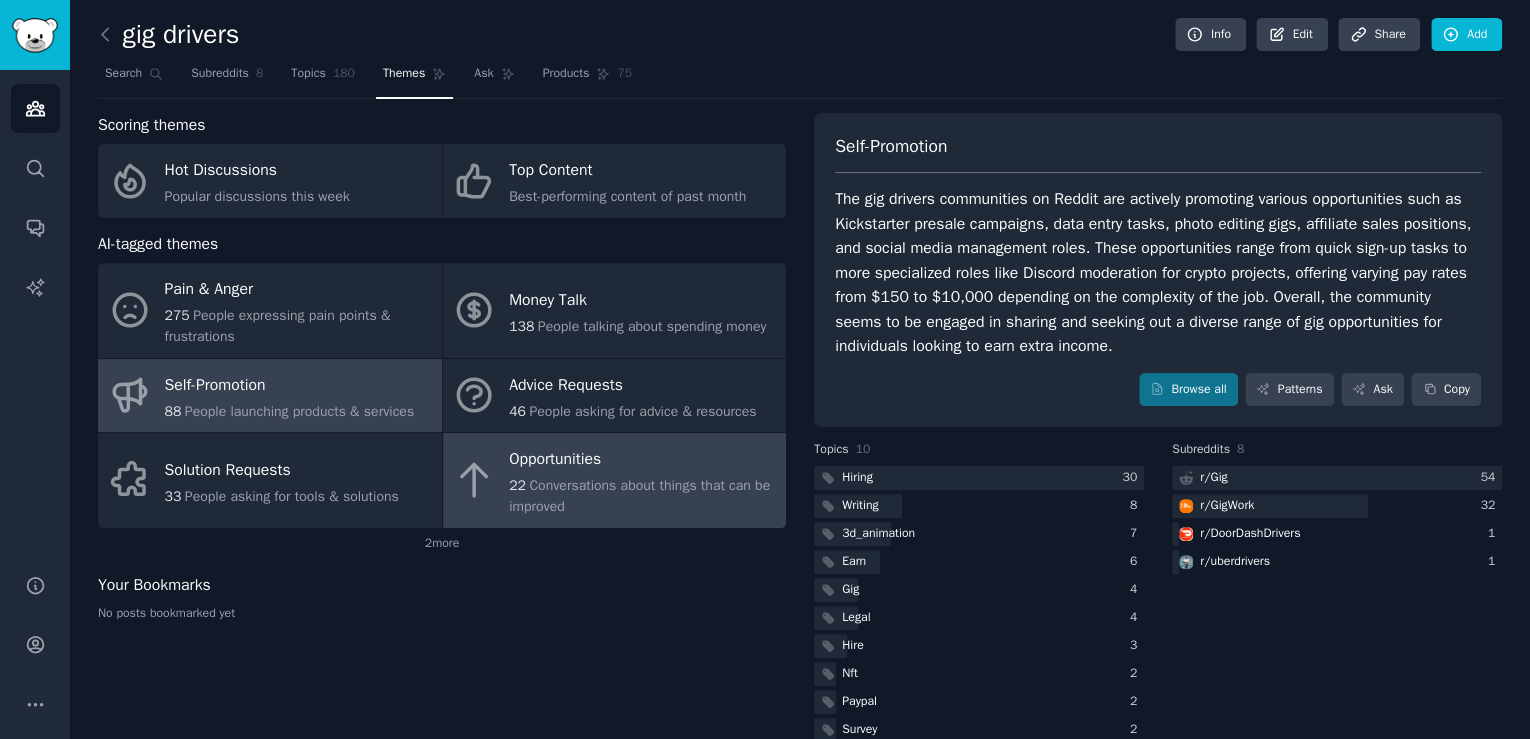 click on "Opportunities 22 Conversations about things that can be improved" at bounding box center (615, 480) 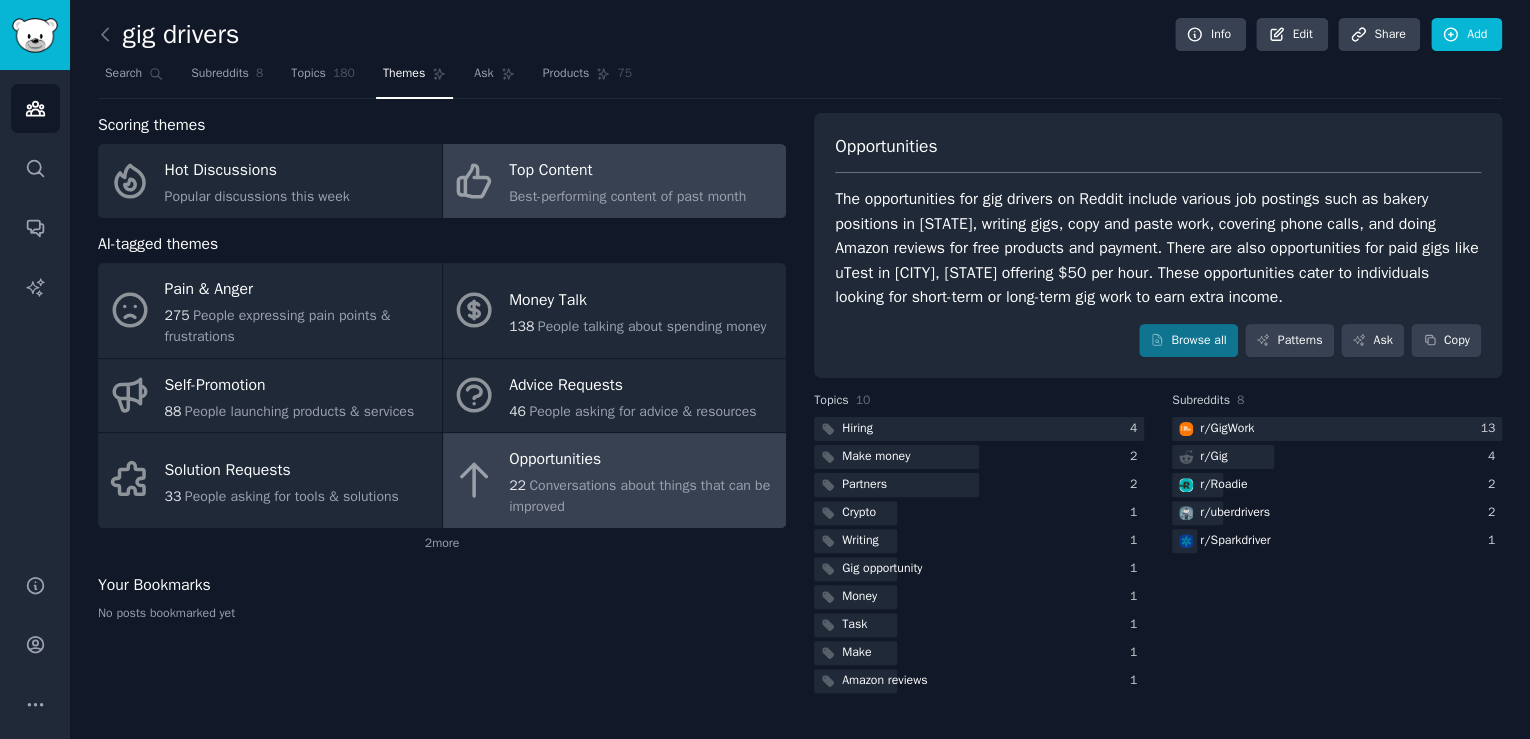 click on "Top Content" at bounding box center (627, 171) 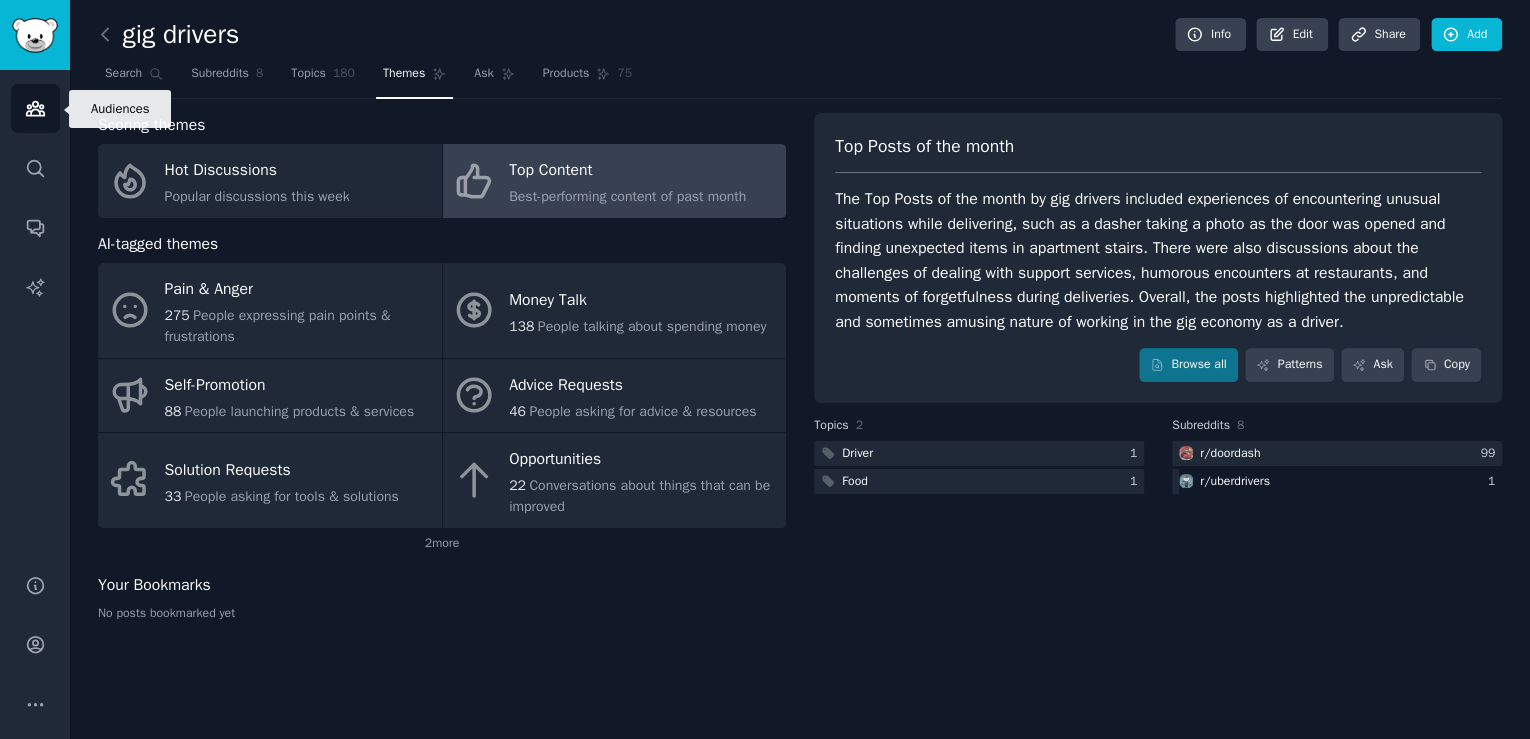 click 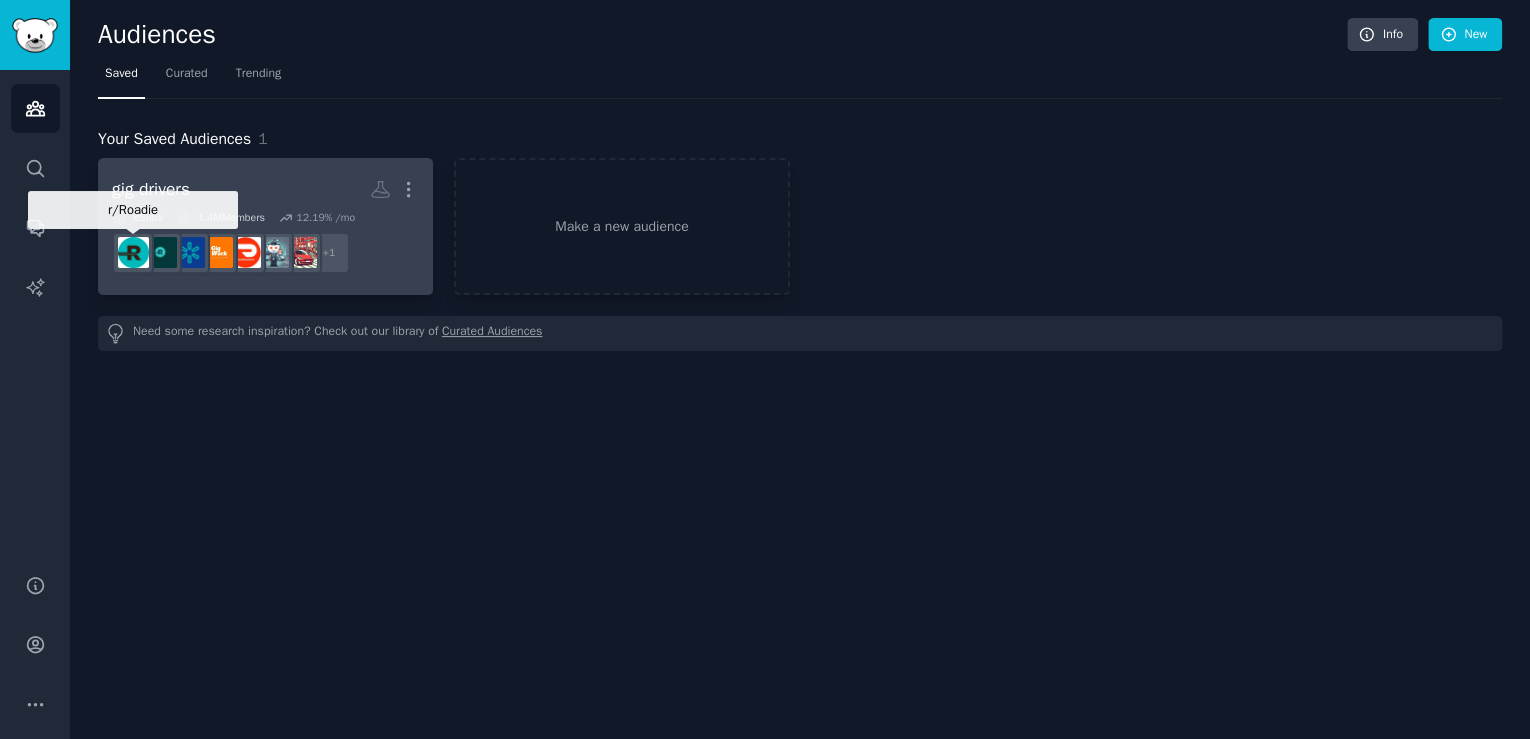 click at bounding box center (133, 252) 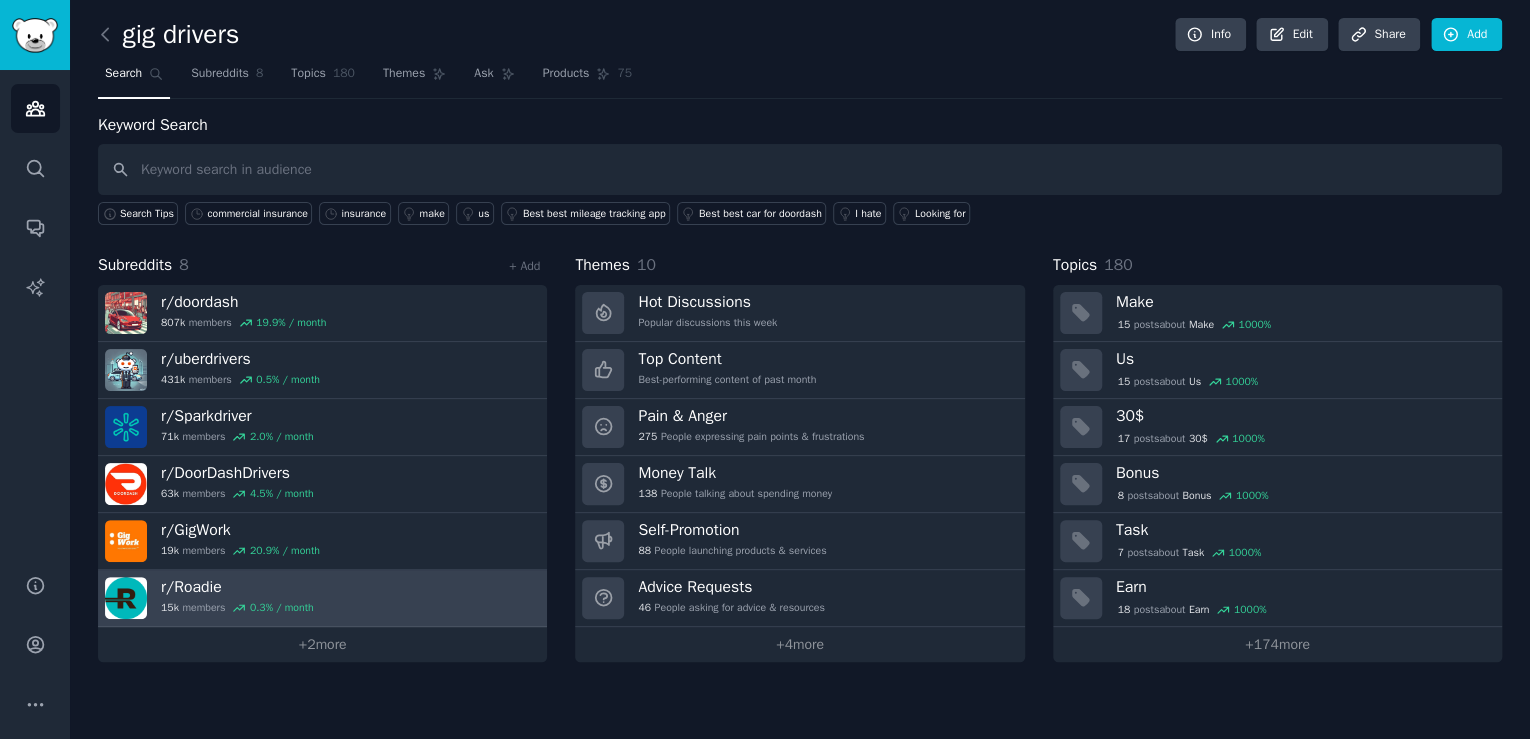 click on "r/ Roadie" at bounding box center (237, 587) 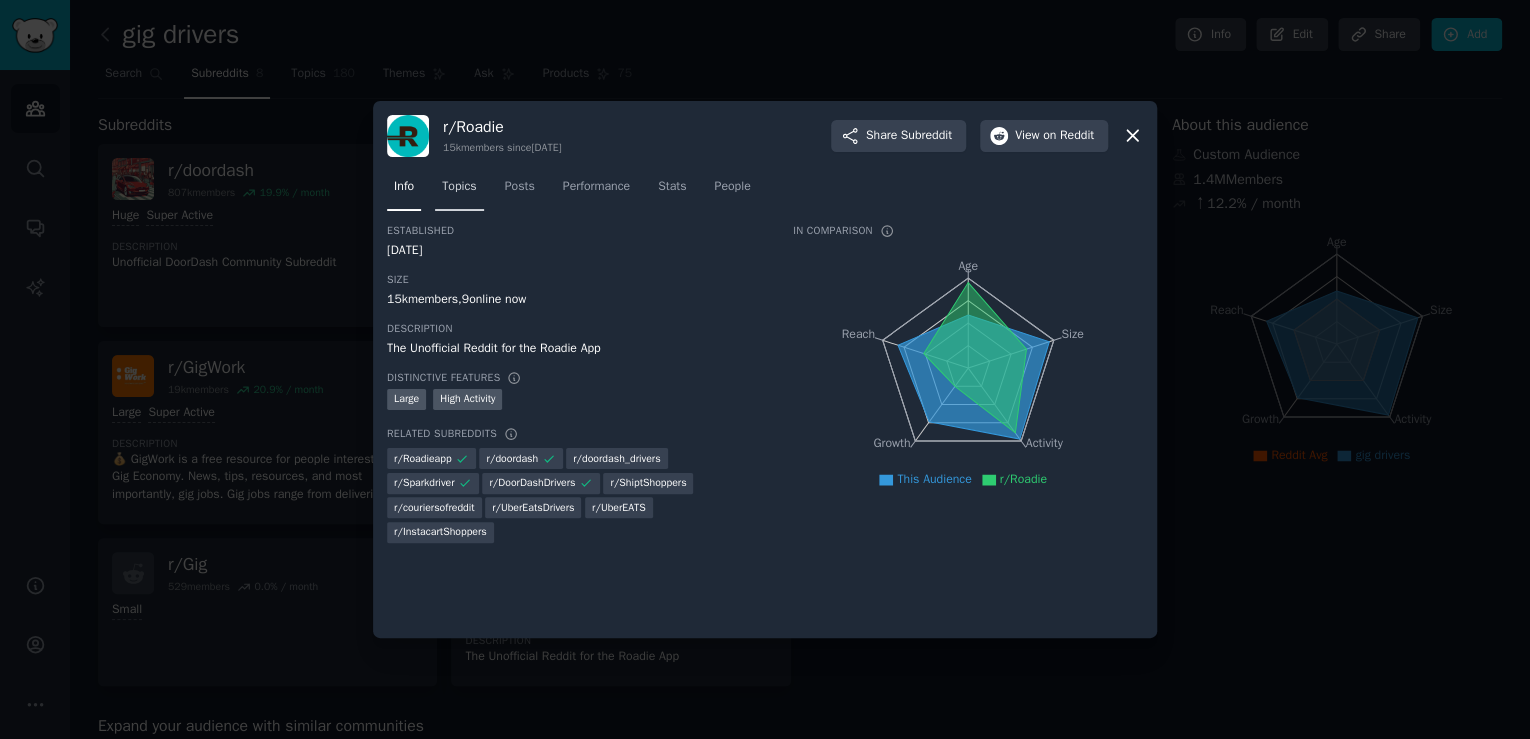 click on "Topics" at bounding box center (459, 187) 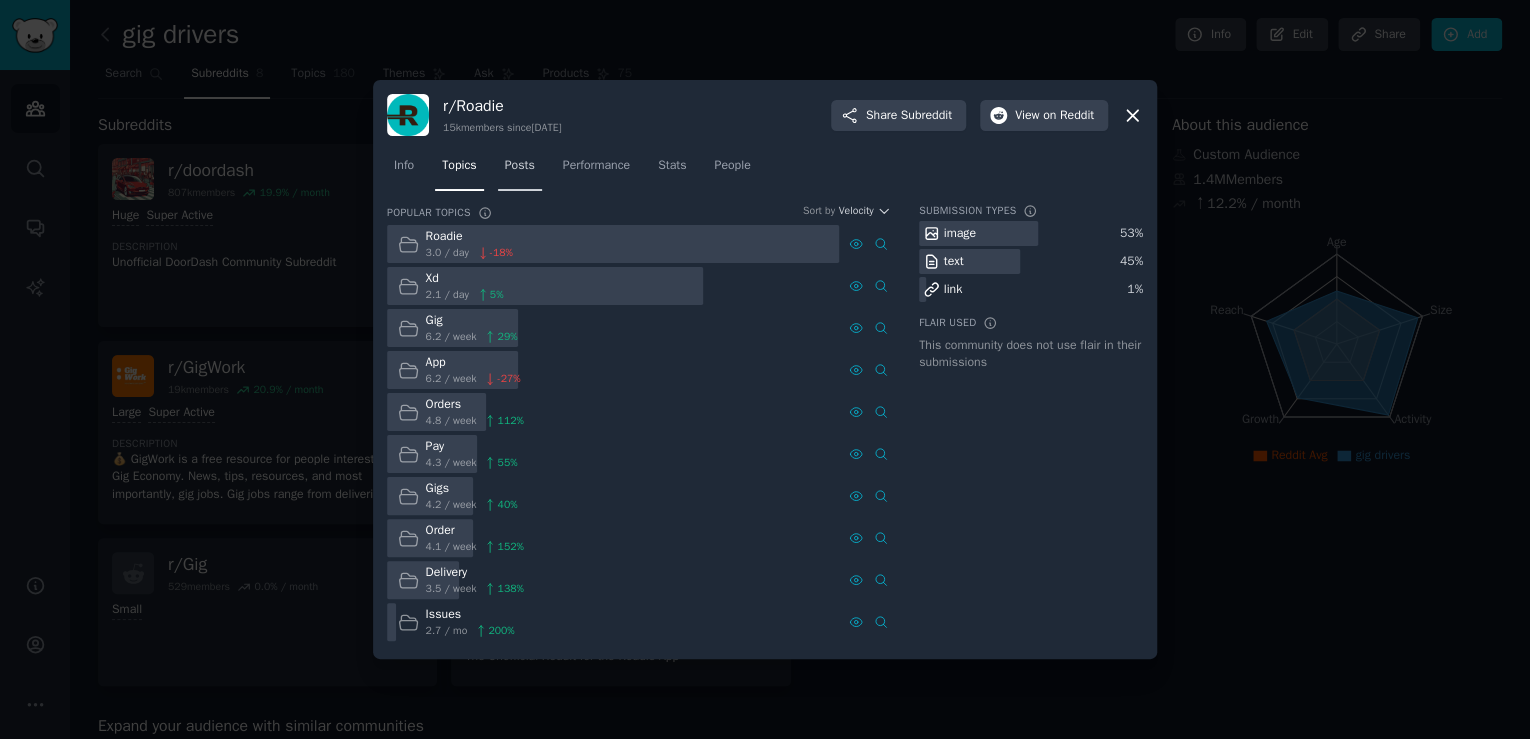 click on "Posts" at bounding box center [520, 166] 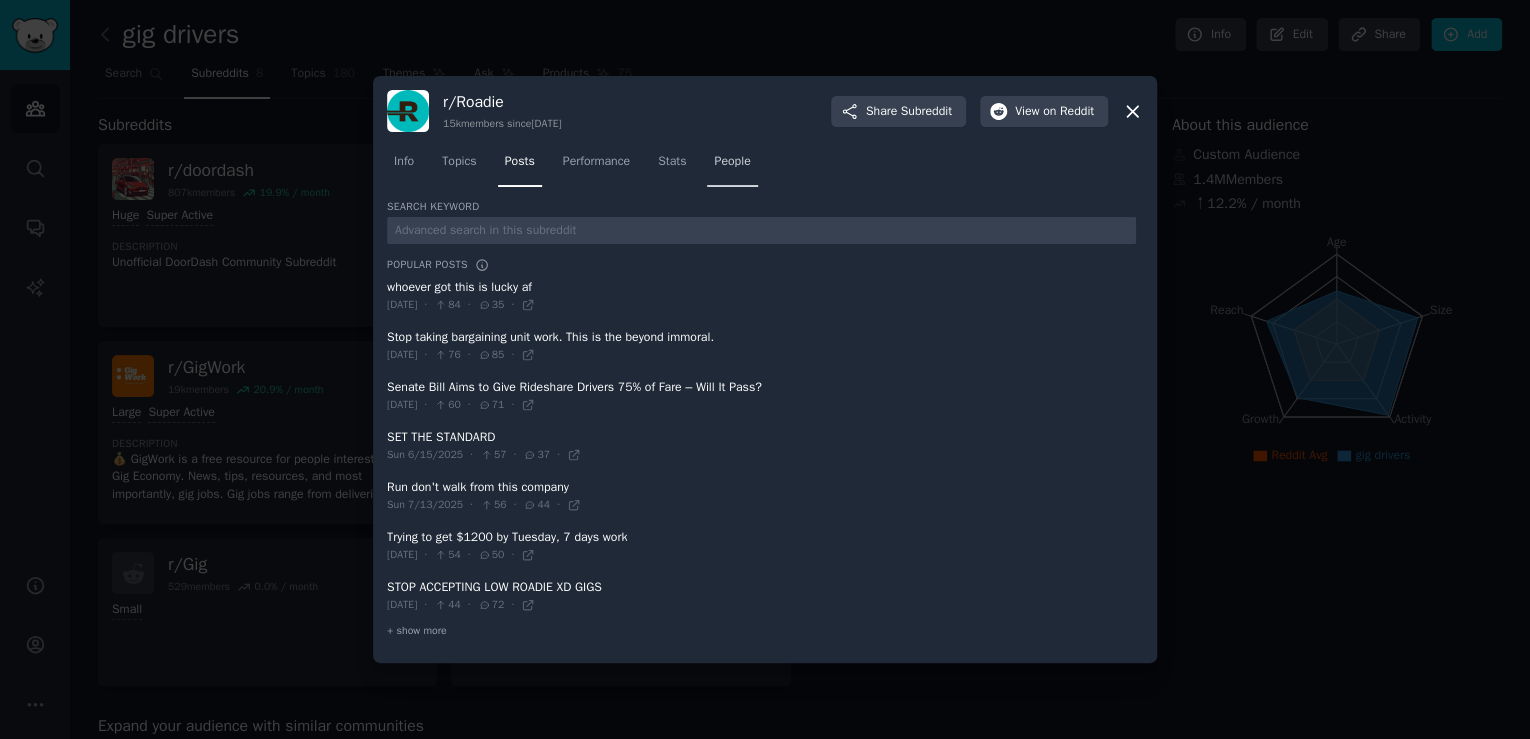 click on "People" at bounding box center [732, 162] 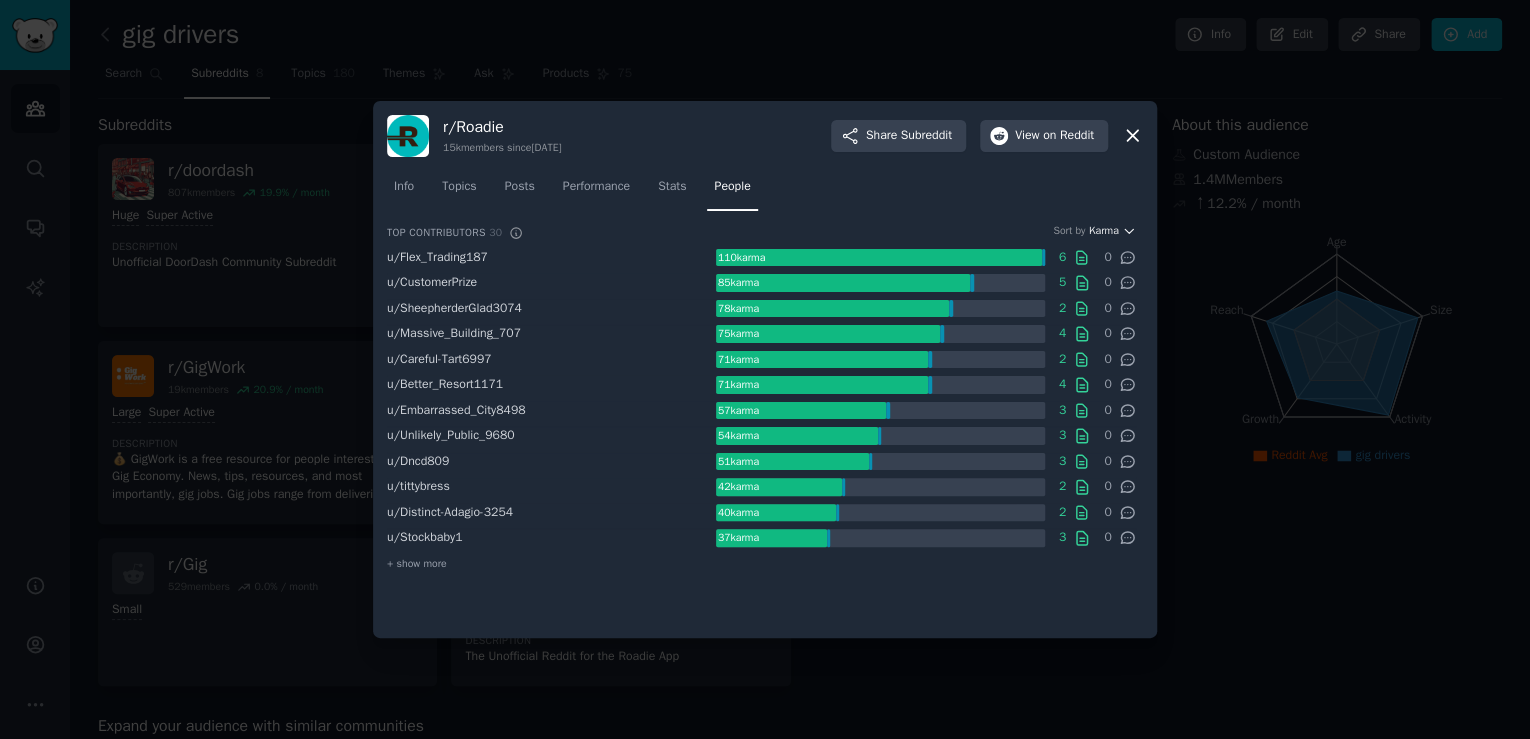 click on "Karma" at bounding box center (1104, 231) 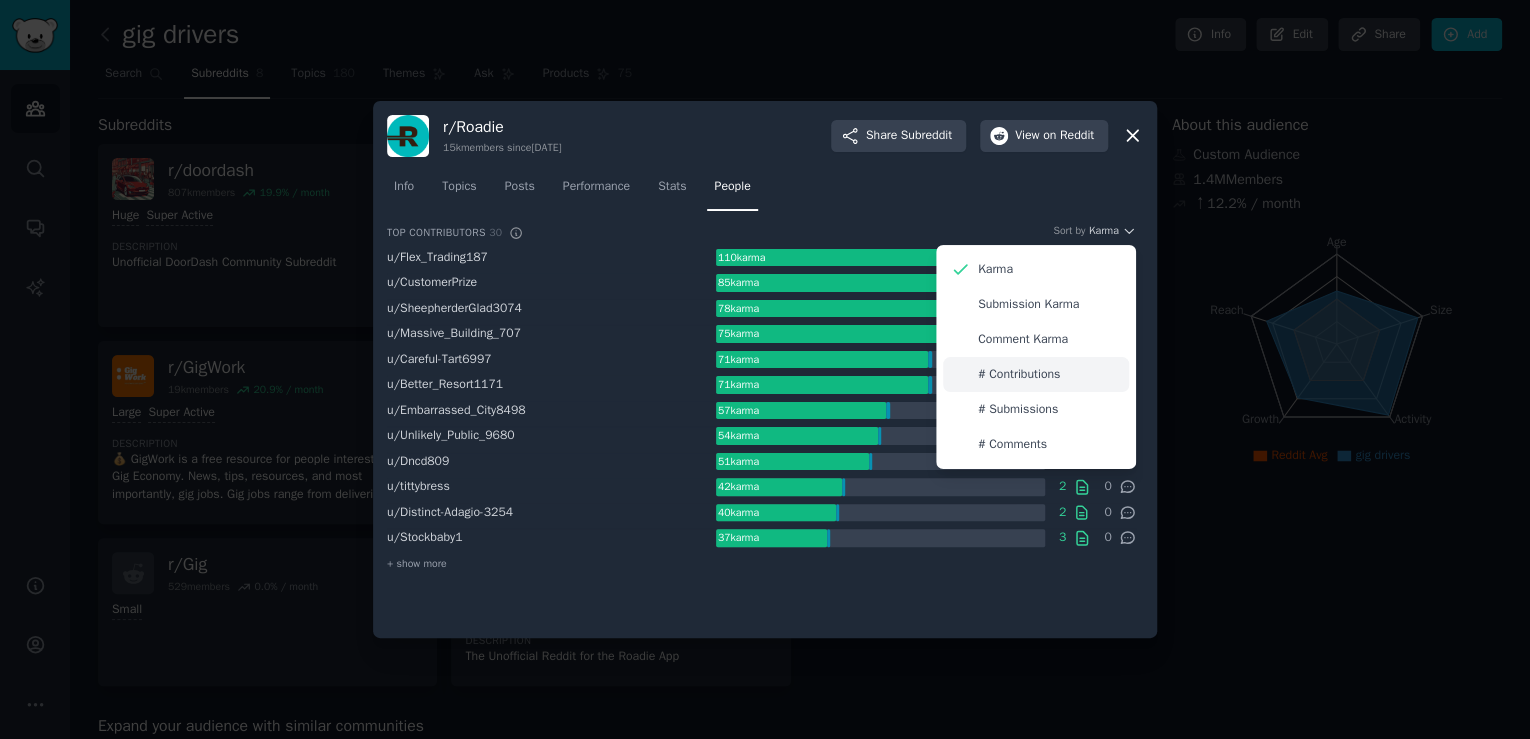 click on "# Contributions" at bounding box center [1019, 375] 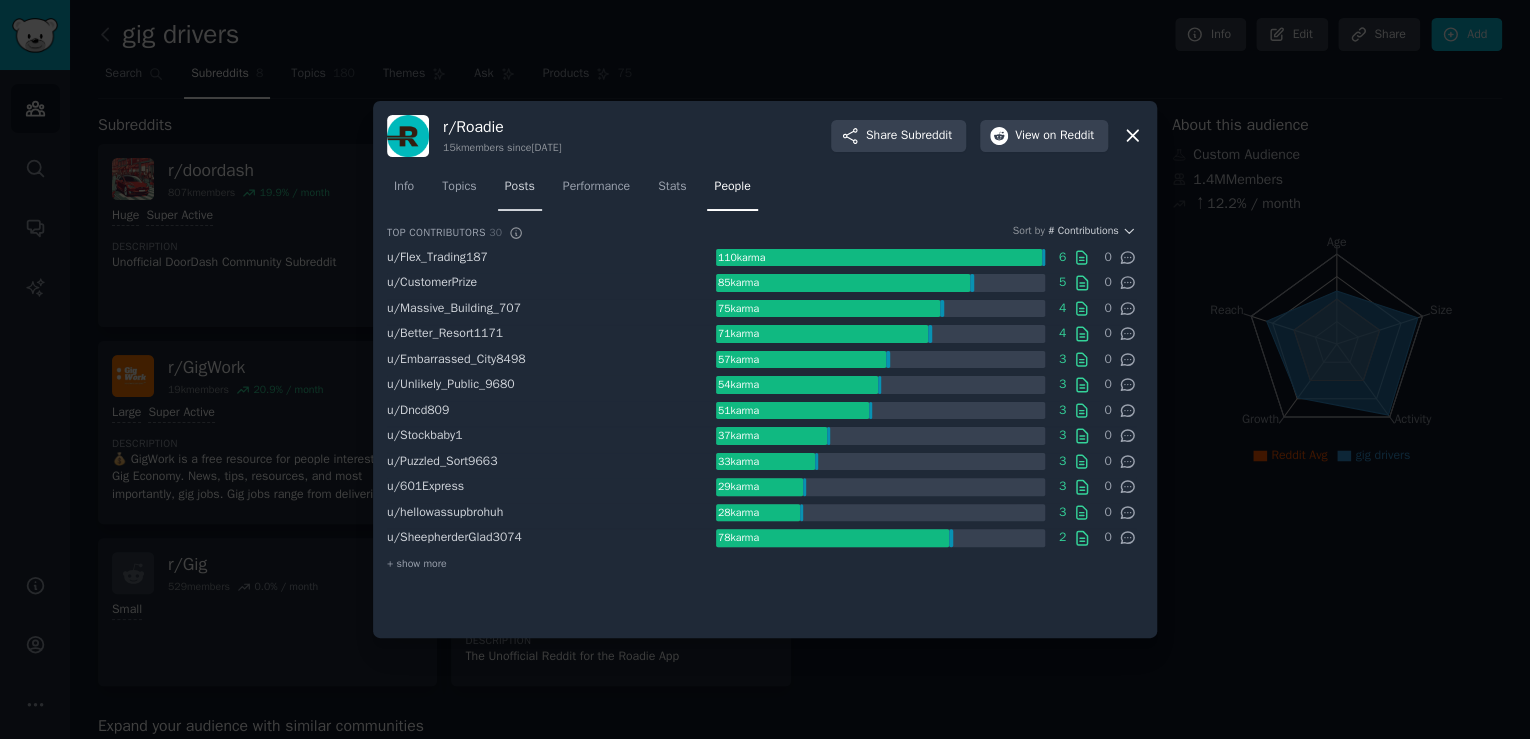 click on "Posts" at bounding box center (520, 187) 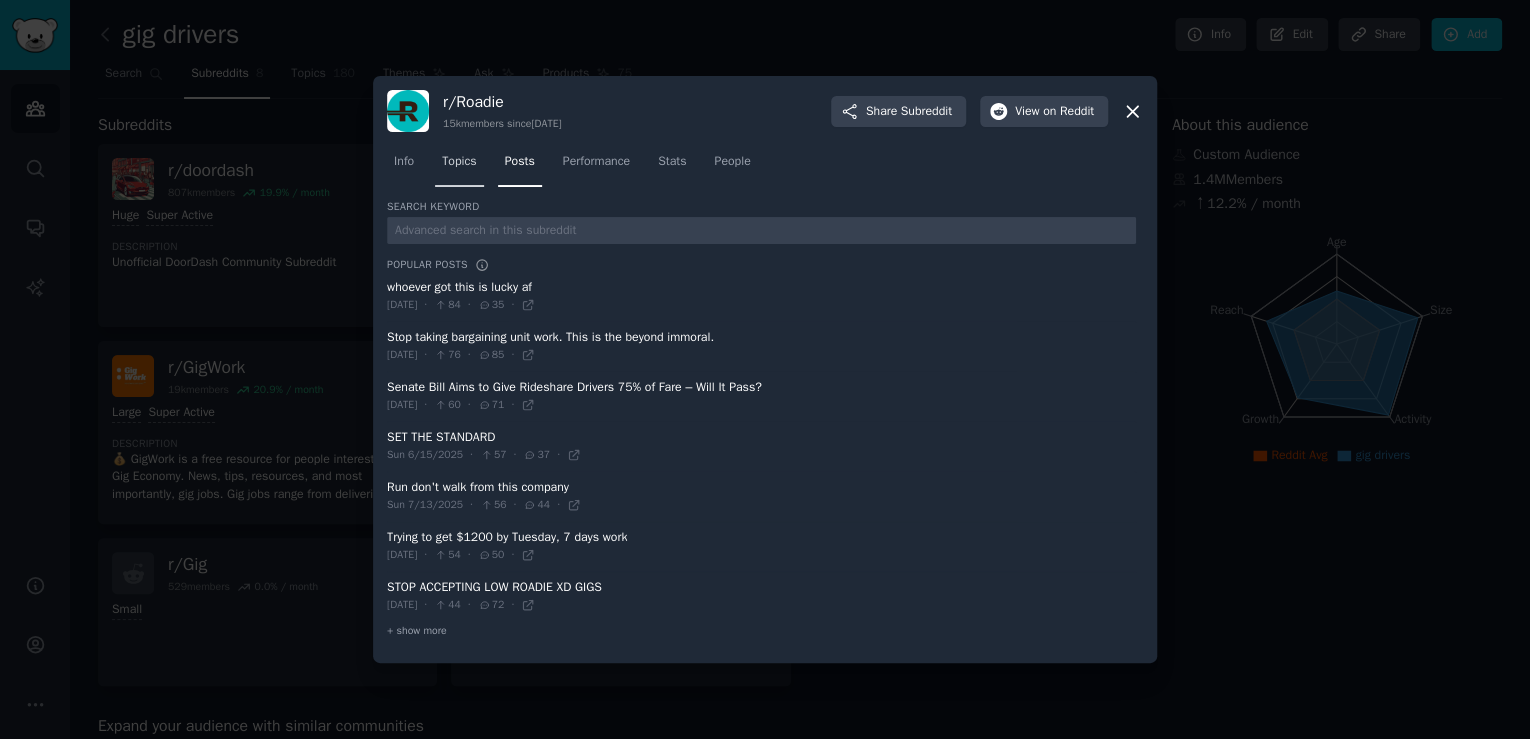 click on "Topics" at bounding box center [459, 162] 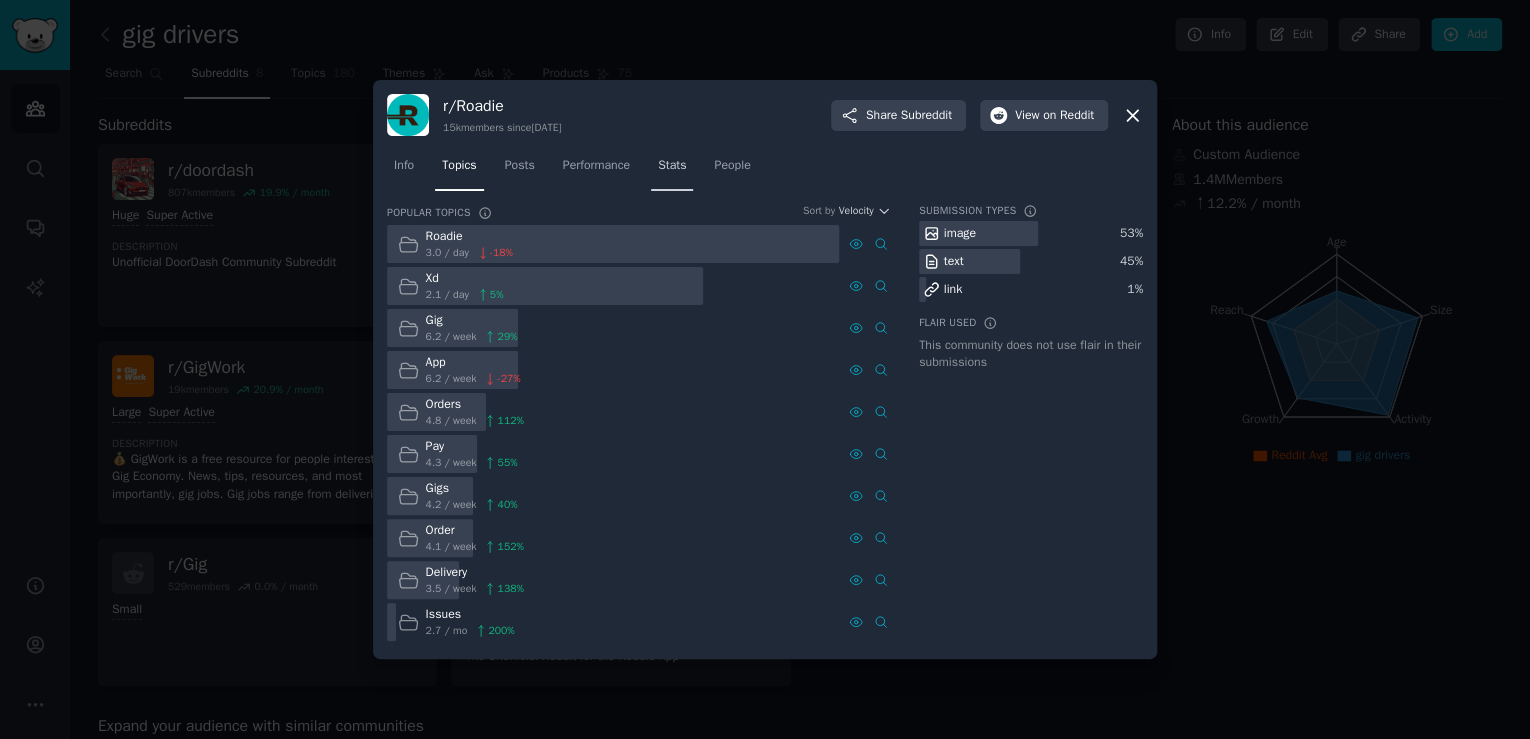 click on "Stats" at bounding box center (672, 166) 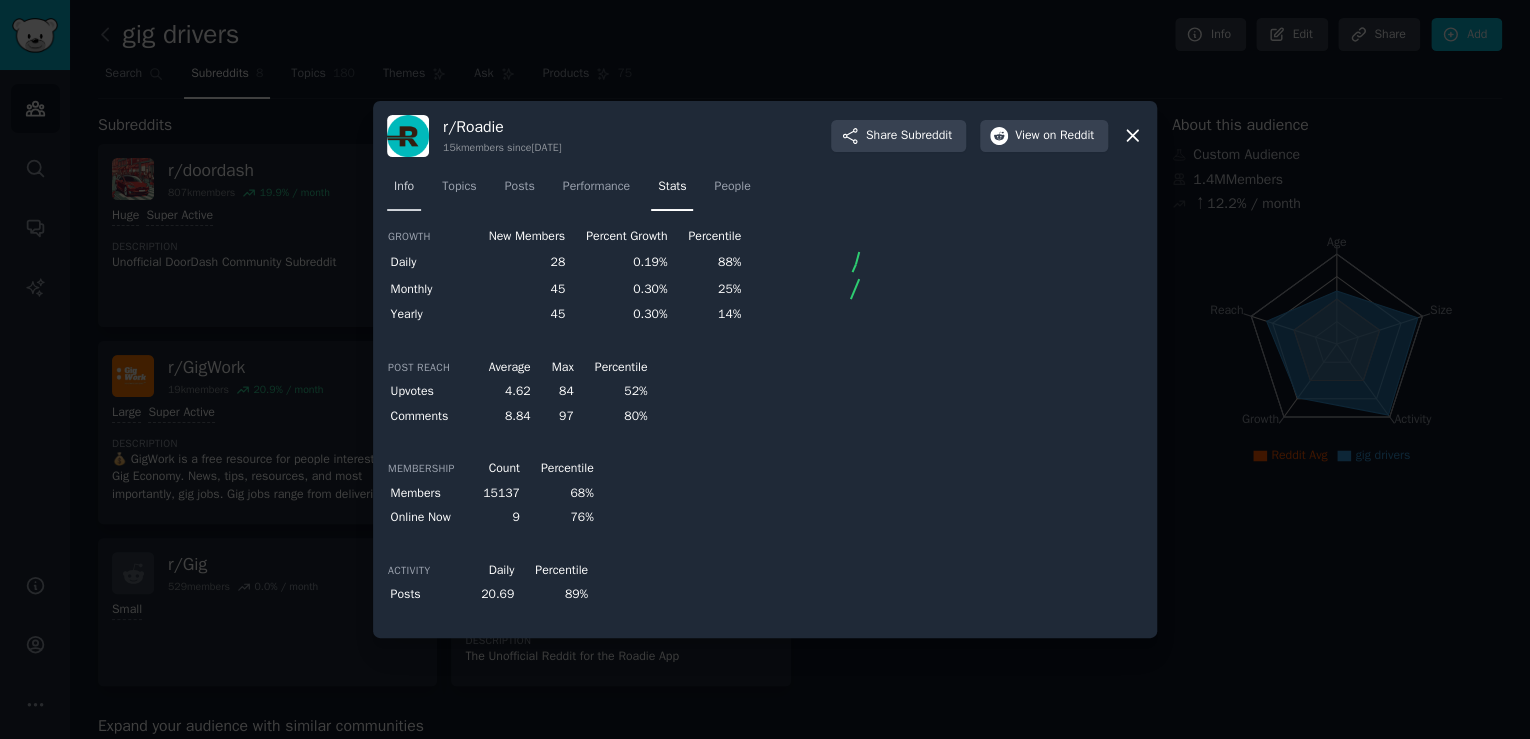 click on "Info" at bounding box center [404, 187] 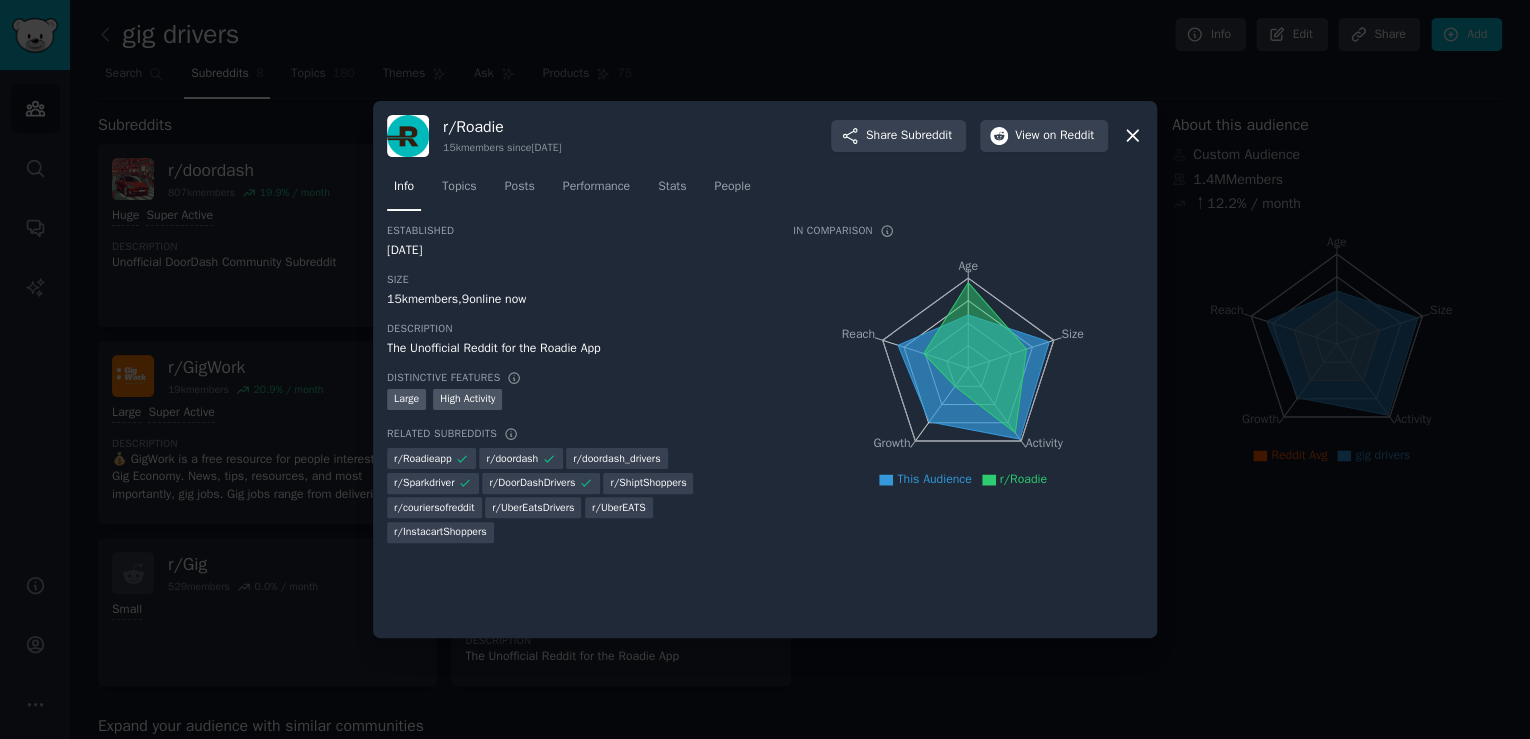 click 